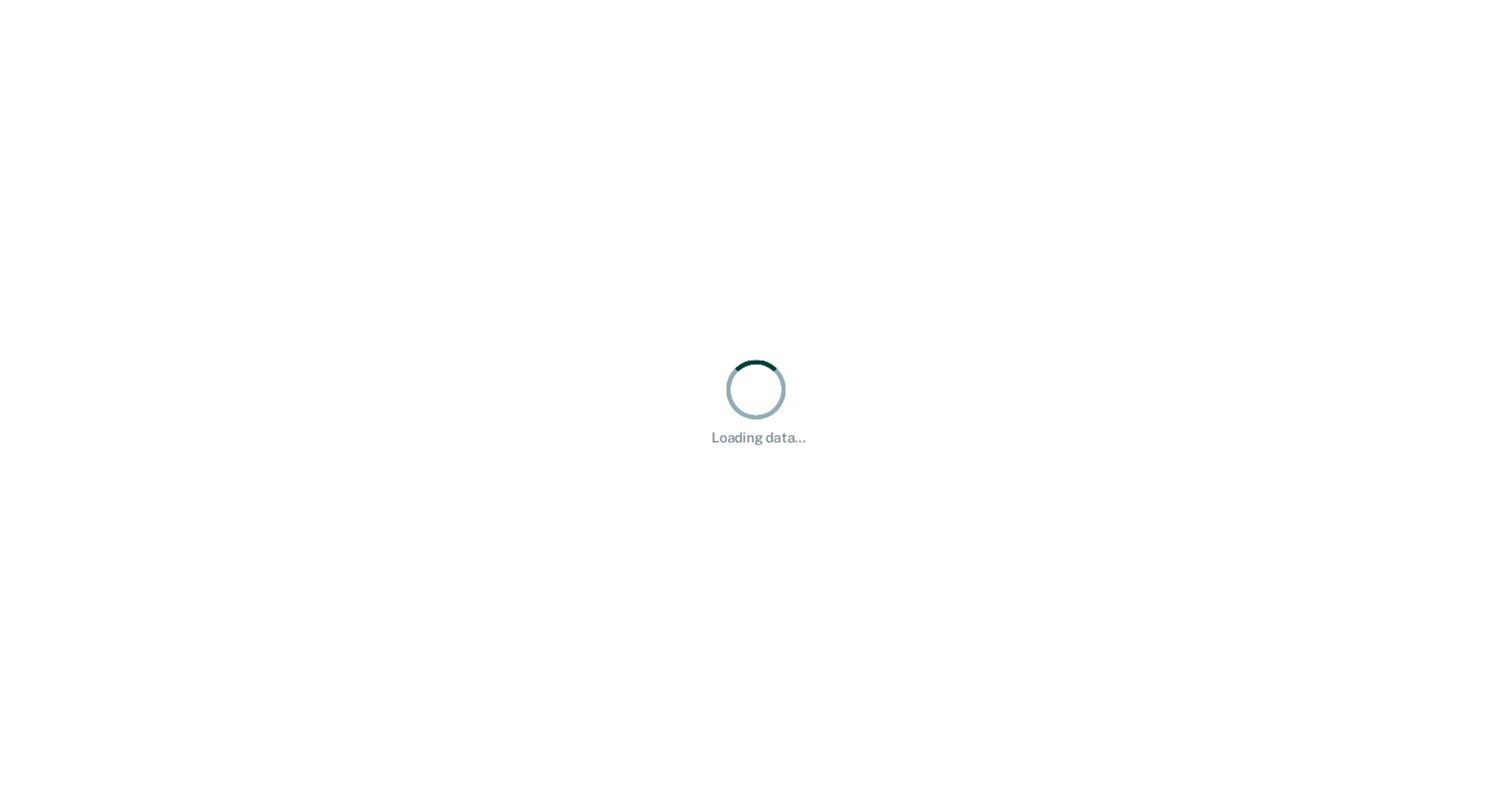 scroll, scrollTop: 0, scrollLeft: 0, axis: both 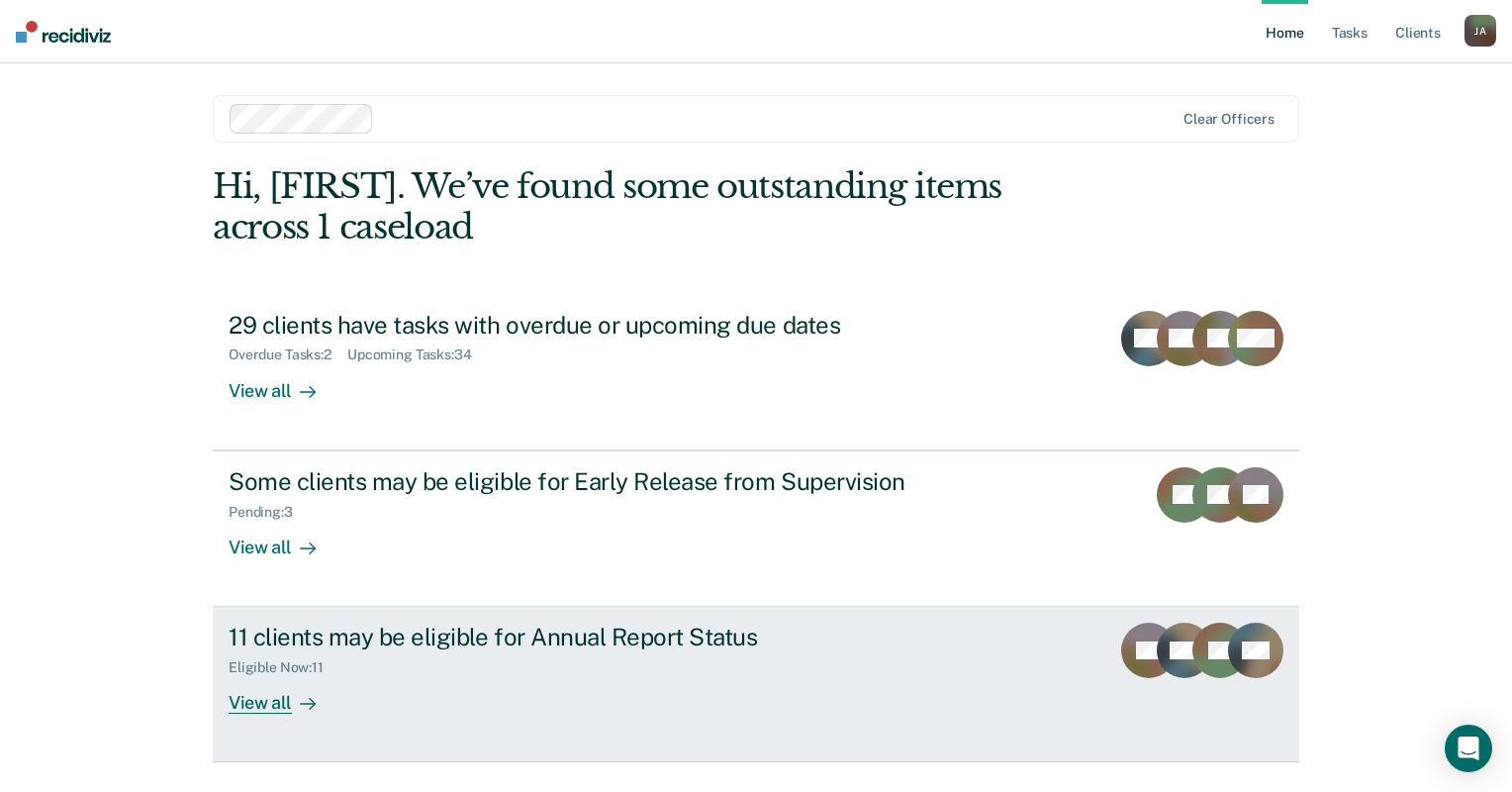 click on "View all" at bounding box center [284, 695] 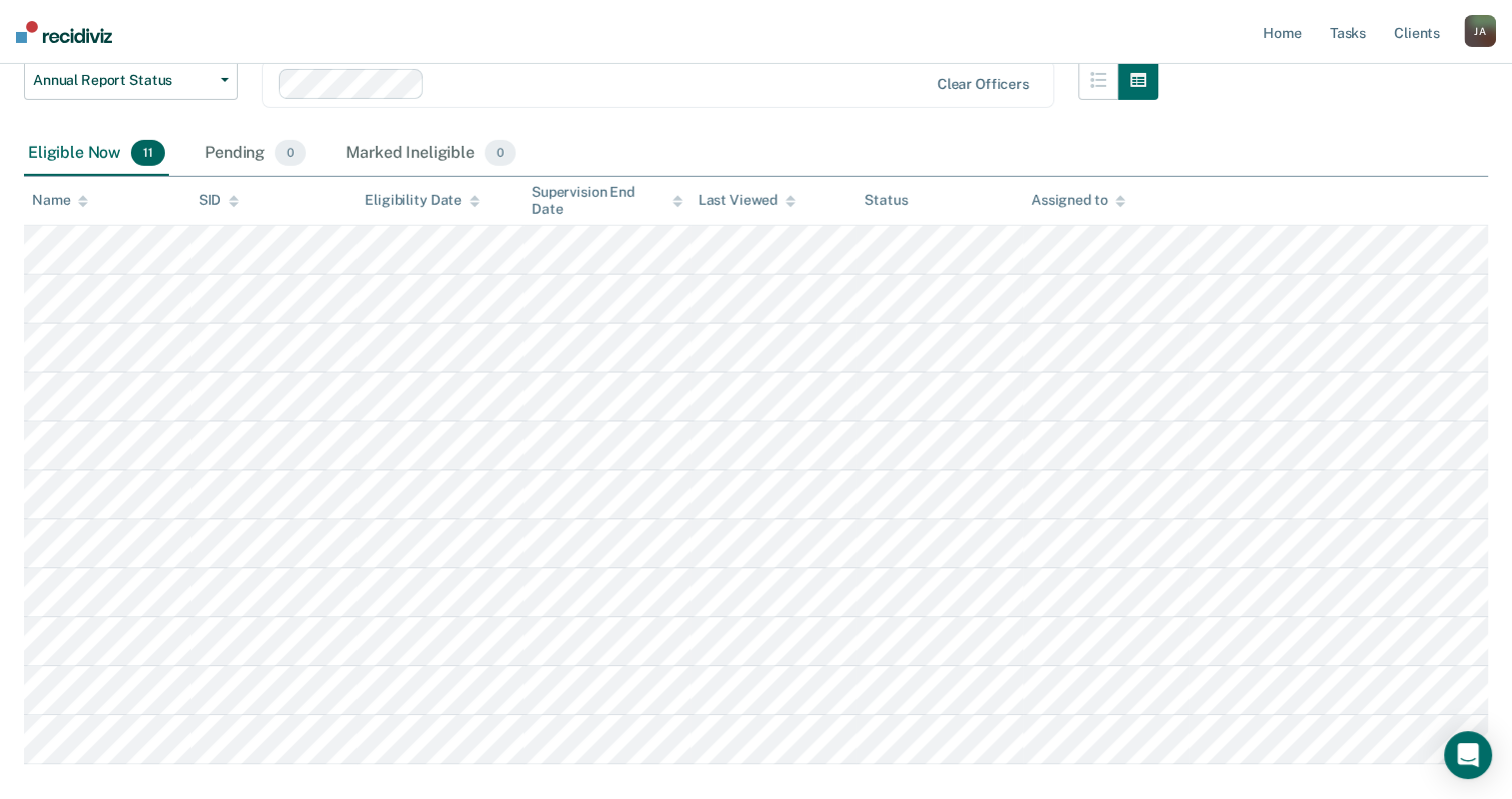 scroll, scrollTop: 296, scrollLeft: 0, axis: vertical 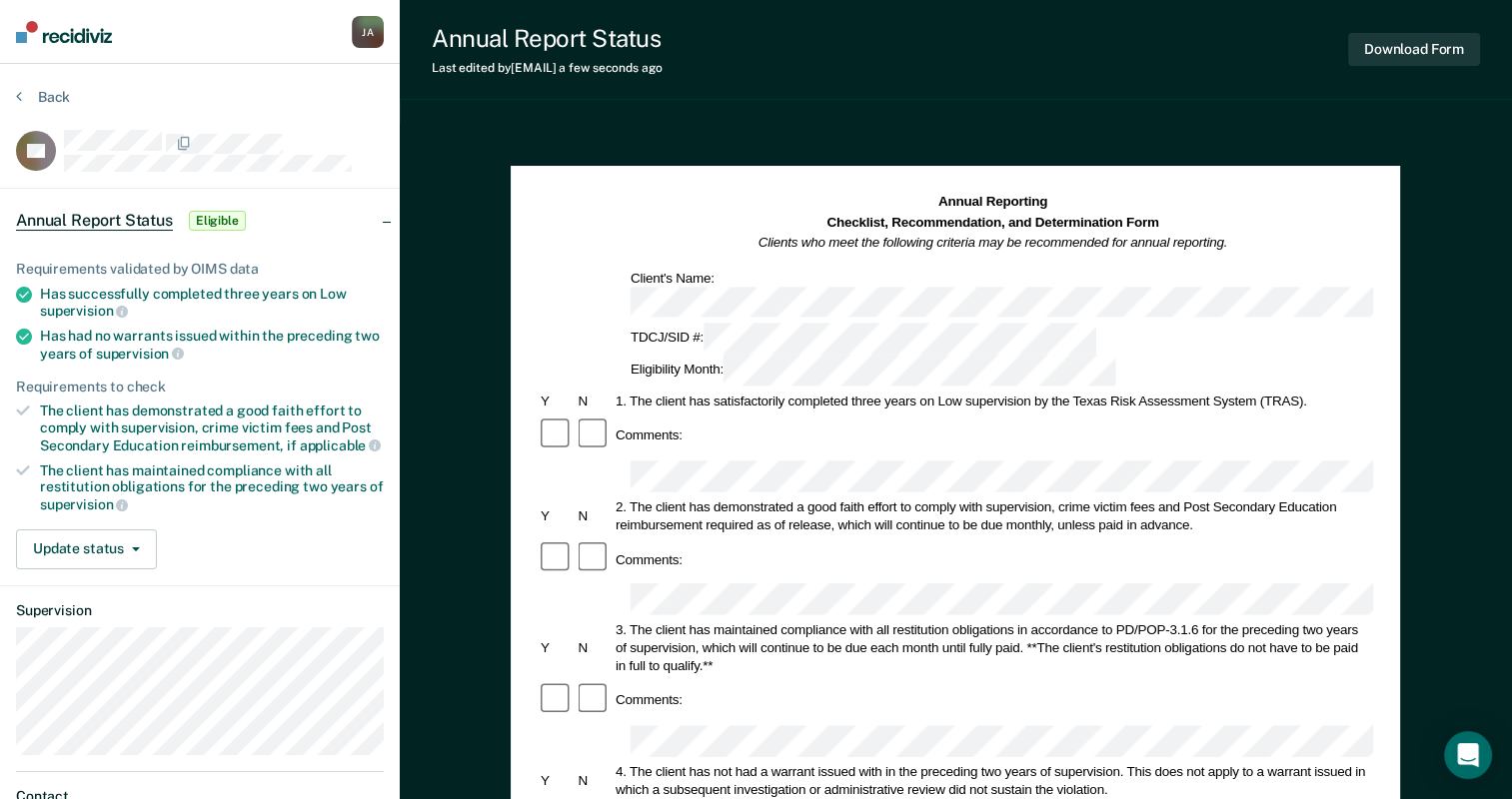 click on "Annual Reporting Checklist, Recommendation, and Determination Form Clients who meet the following criteria may be recommended for annual reporting. Client's Name: TDCJ/SID #: Eligibility Month:" at bounding box center (955, 290) 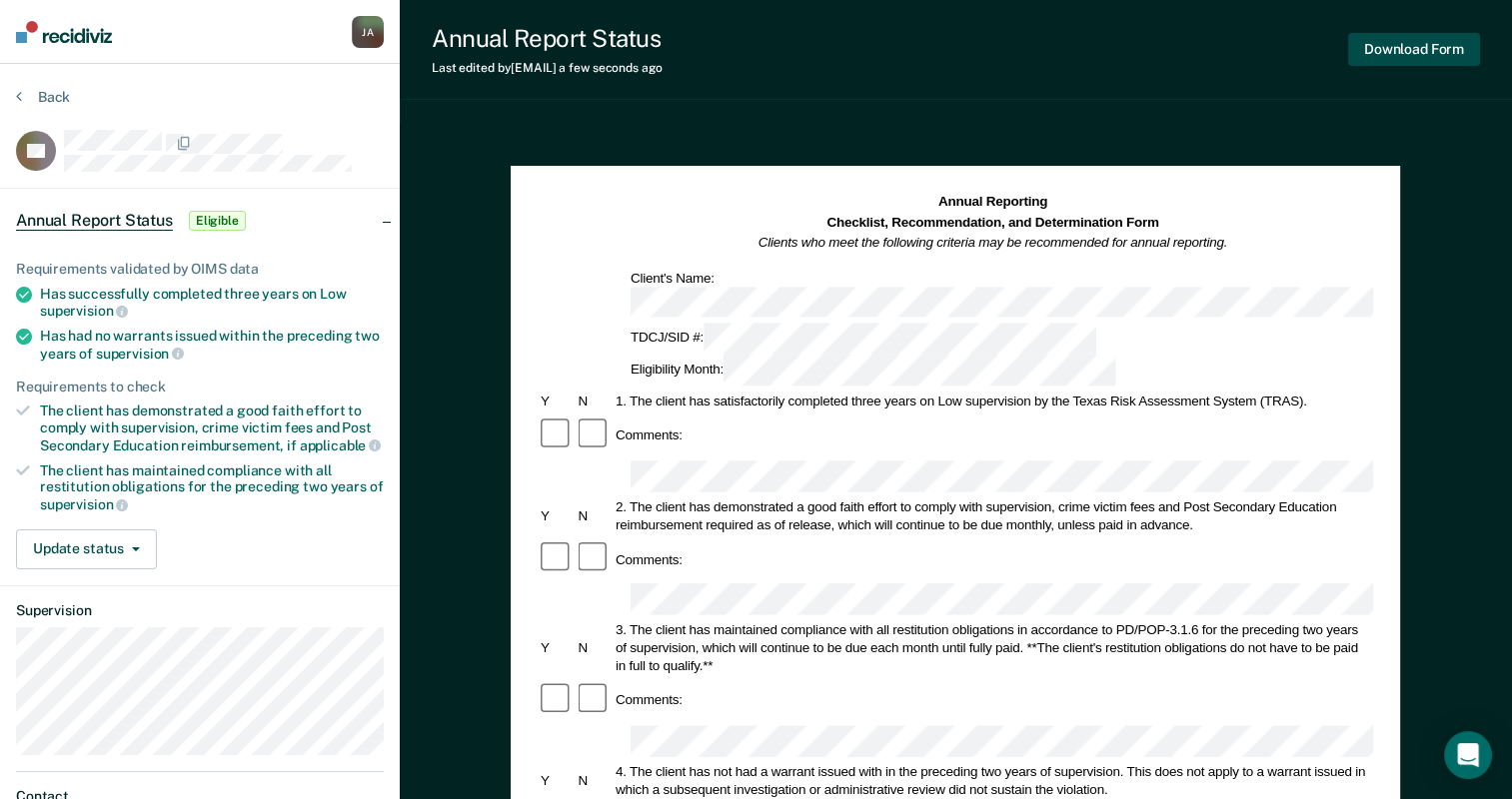 click on "Download Form" at bounding box center [1414, 49] 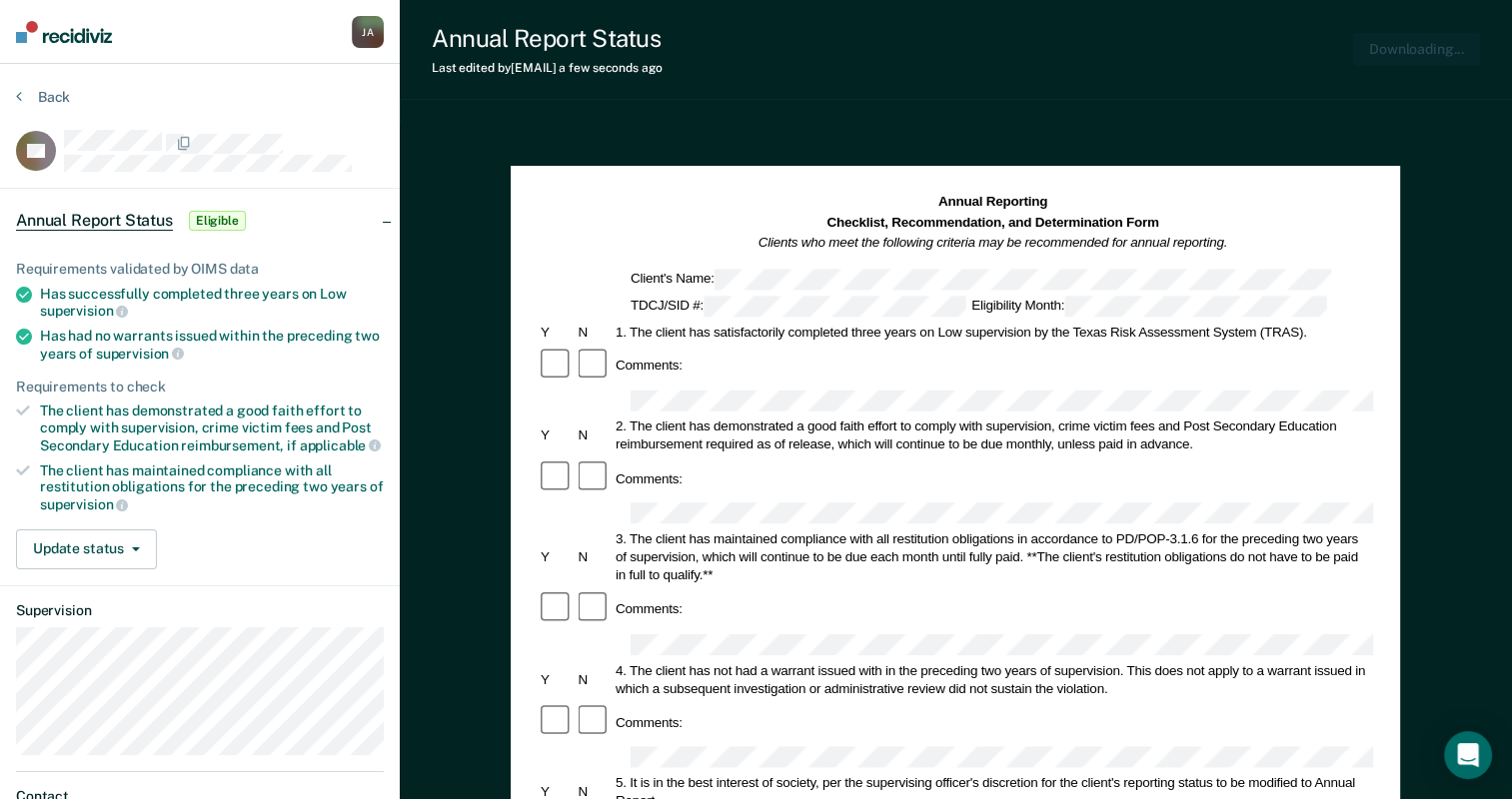 scroll, scrollTop: 0, scrollLeft: 0, axis: both 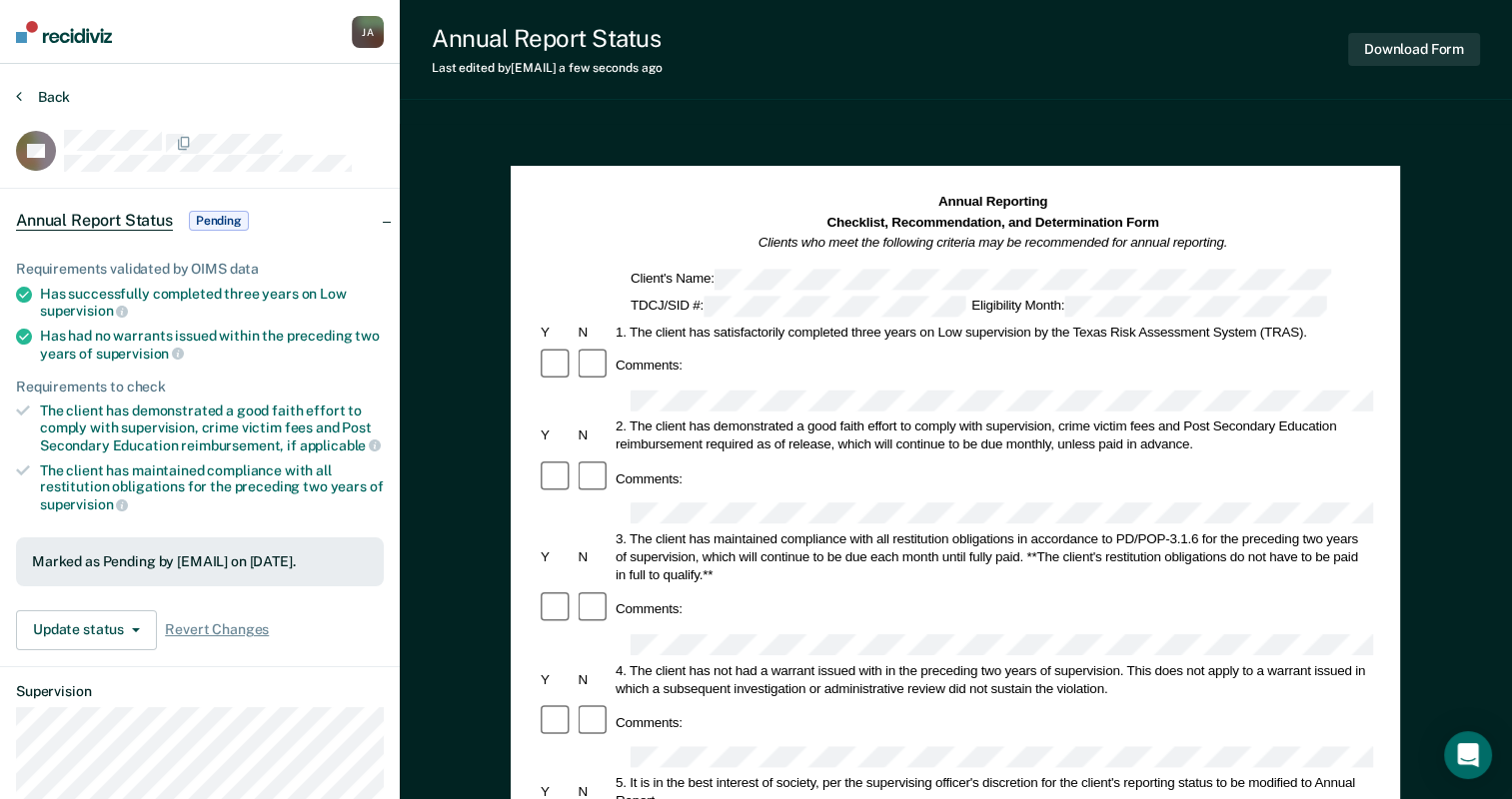 click at bounding box center (19, 96) 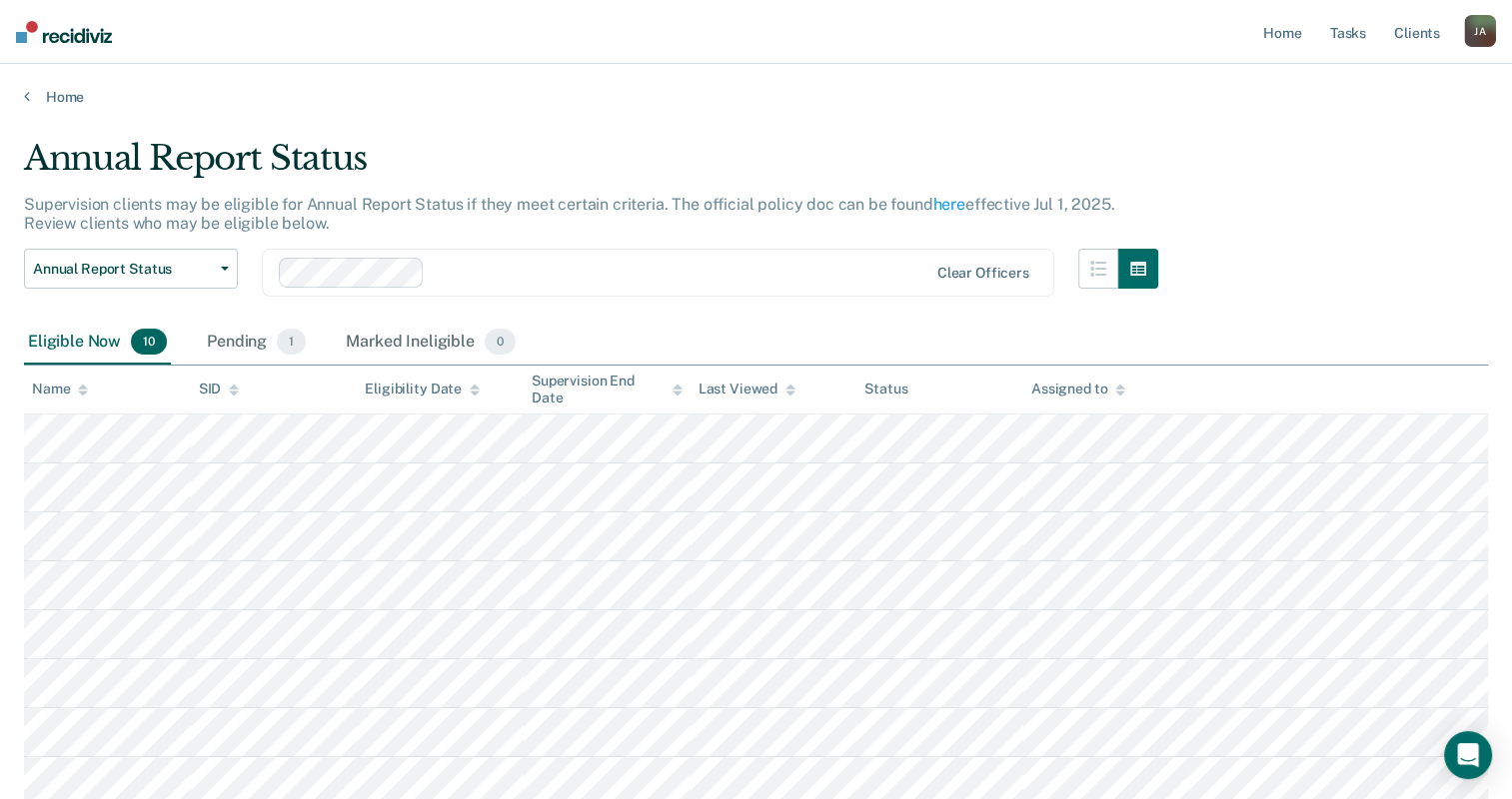 scroll, scrollTop: 247, scrollLeft: 0, axis: vertical 